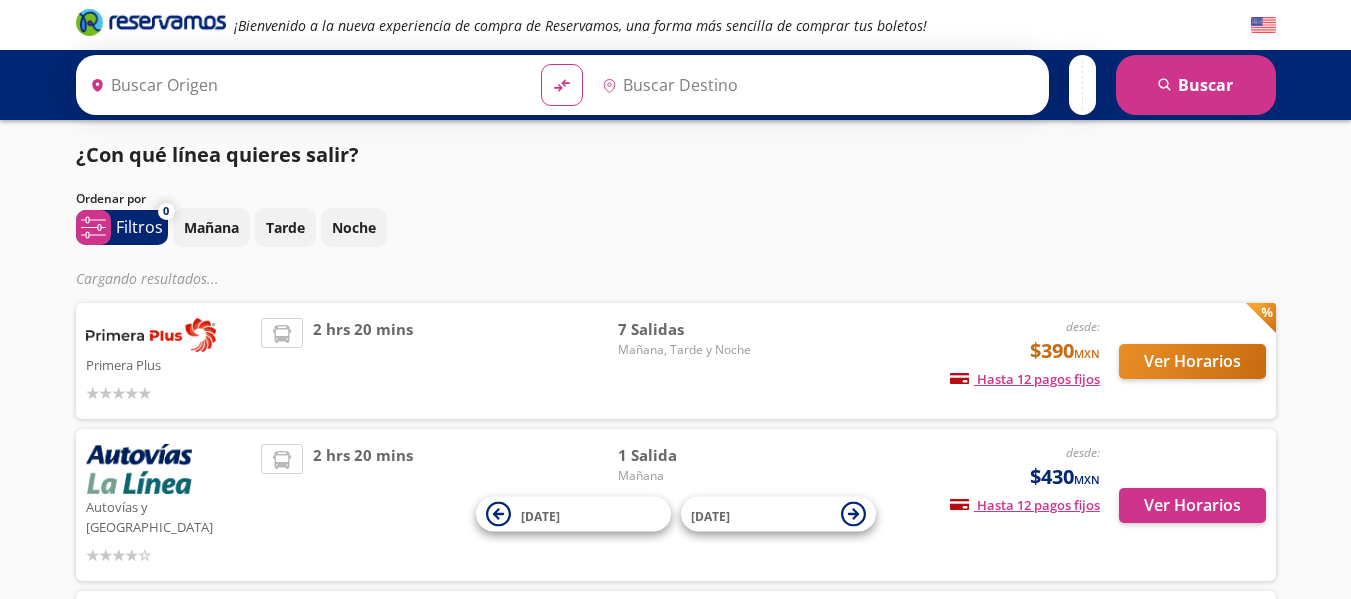 scroll, scrollTop: 0, scrollLeft: 0, axis: both 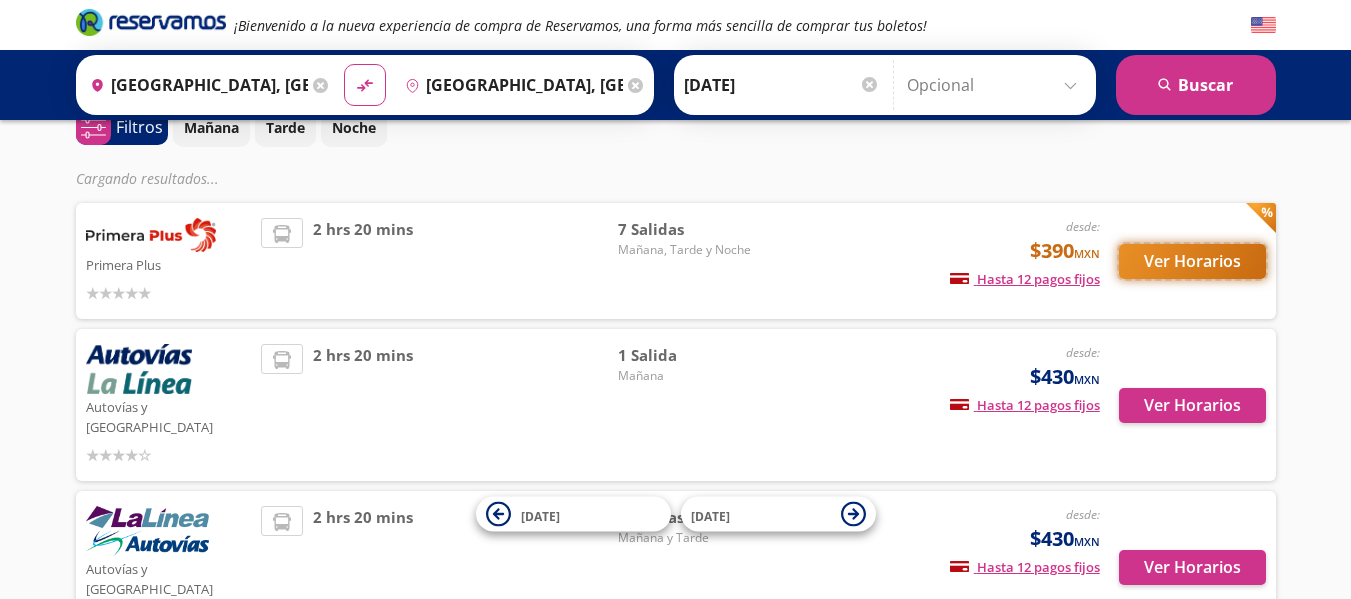 click on "Ver Horarios" at bounding box center [1192, 261] 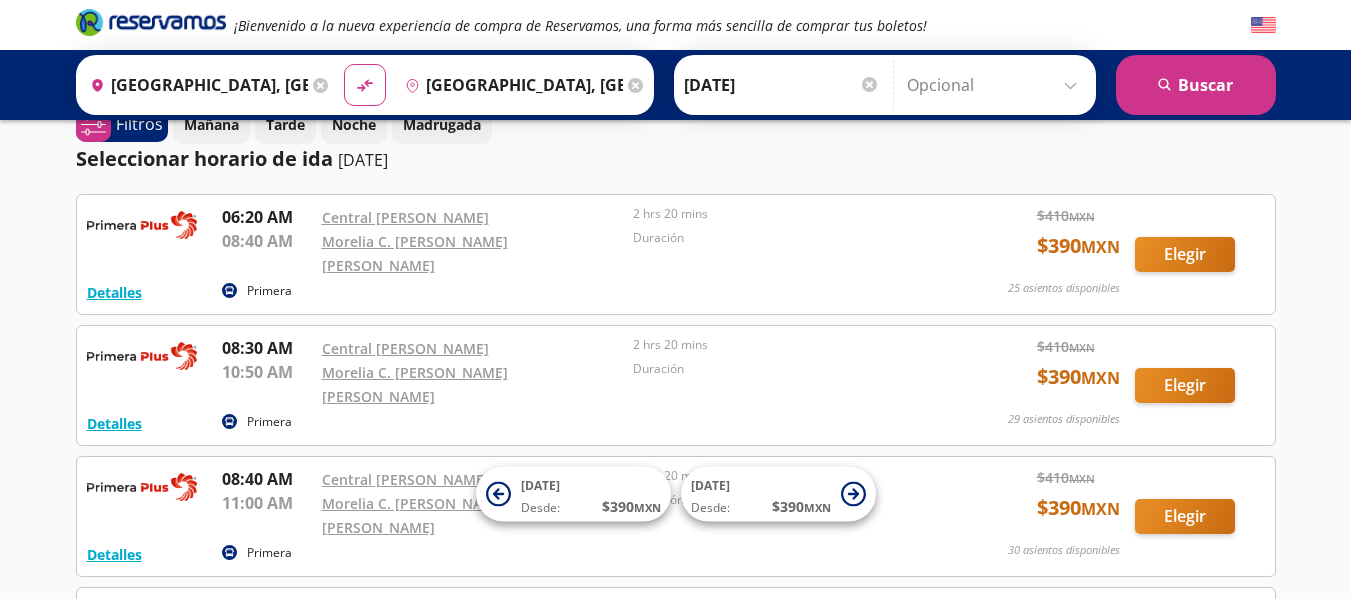 scroll, scrollTop: 0, scrollLeft: 0, axis: both 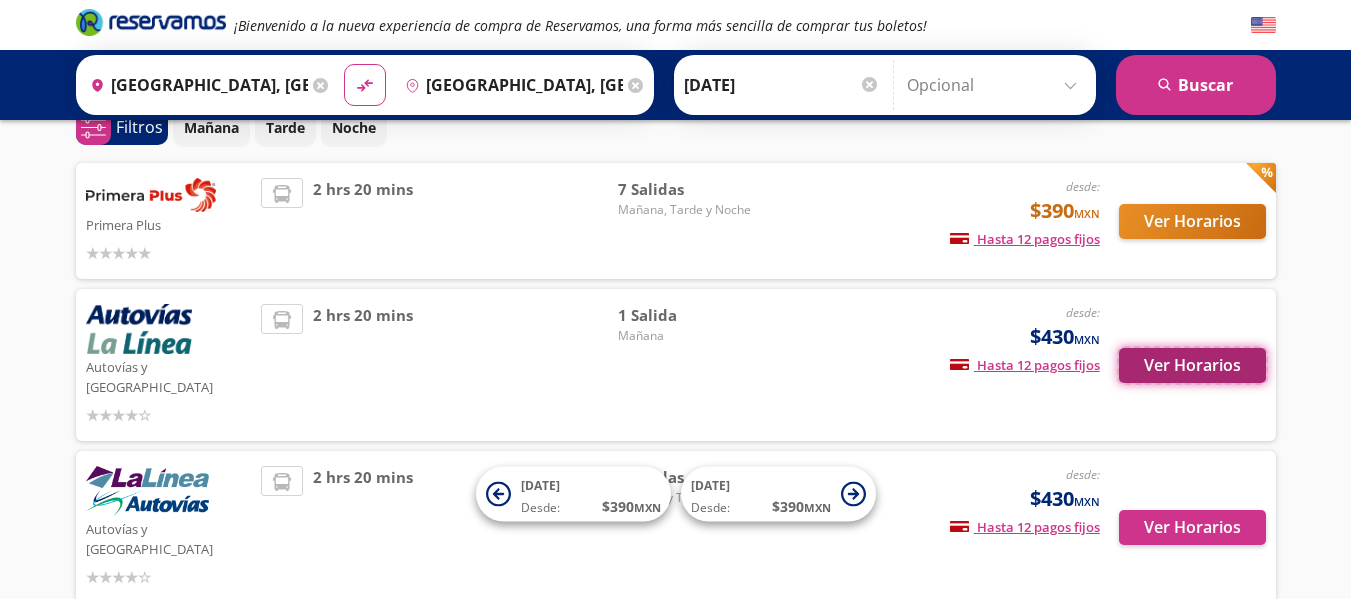 click on "Ver Horarios" at bounding box center [1192, 365] 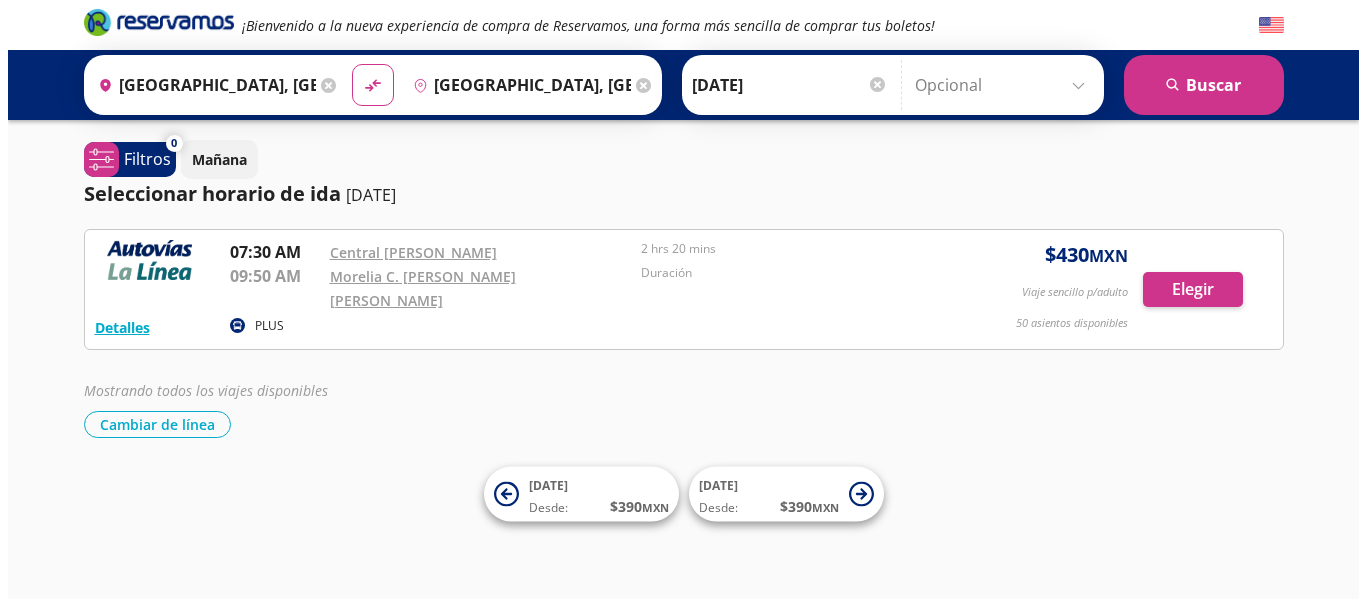 scroll, scrollTop: 0, scrollLeft: 0, axis: both 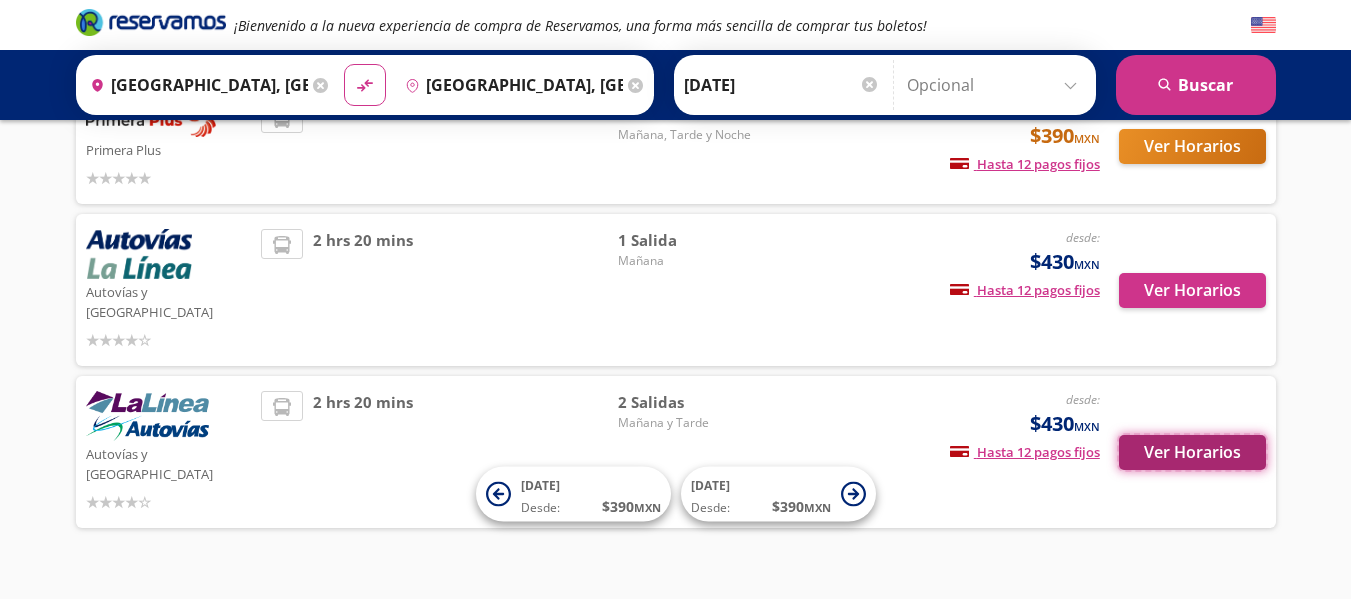 click on "Ver Horarios" at bounding box center (1192, 452) 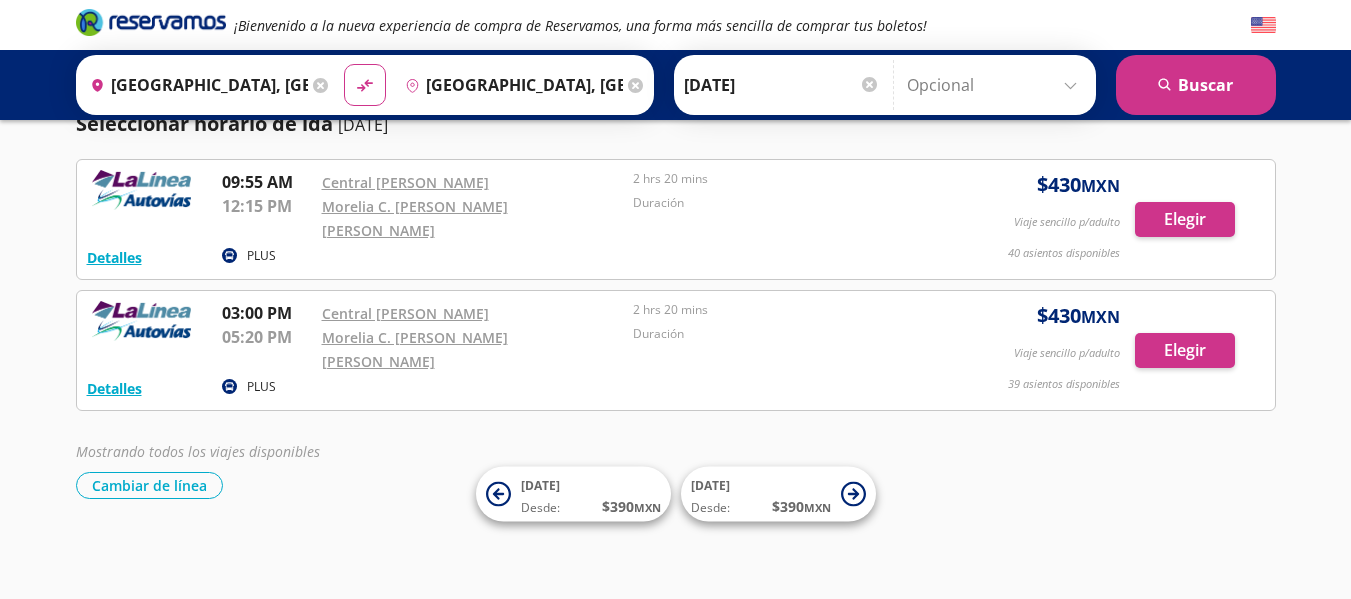 scroll, scrollTop: 0, scrollLeft: 0, axis: both 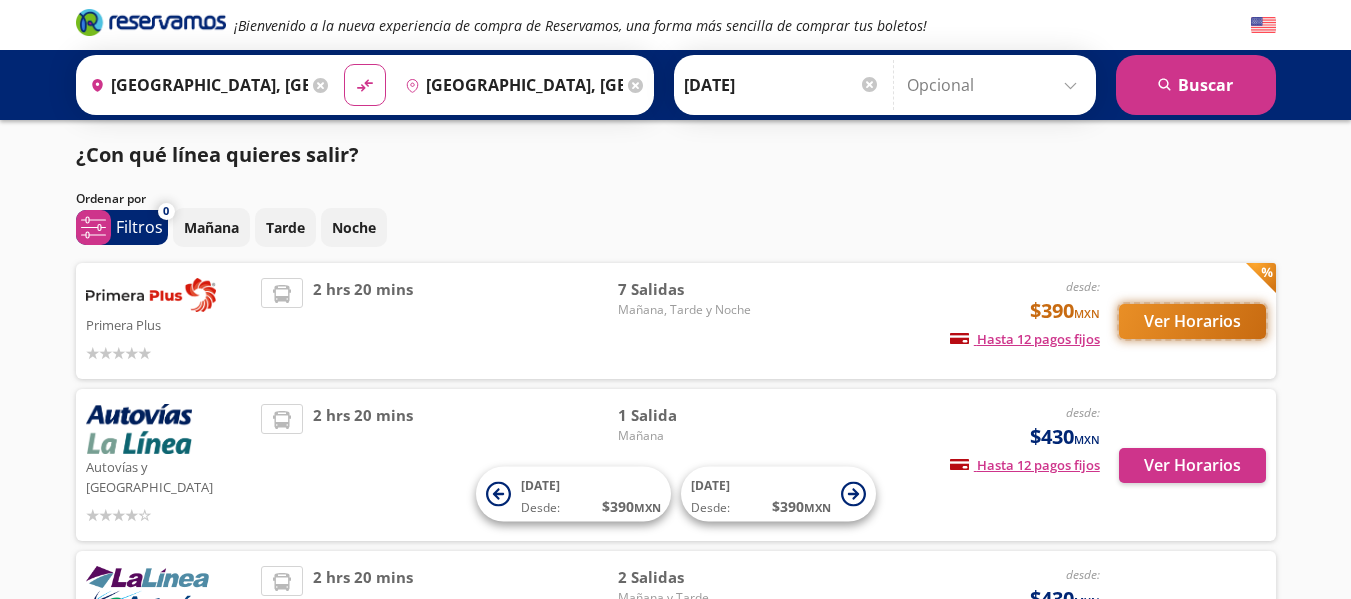 click on "Ver Horarios" at bounding box center (1192, 321) 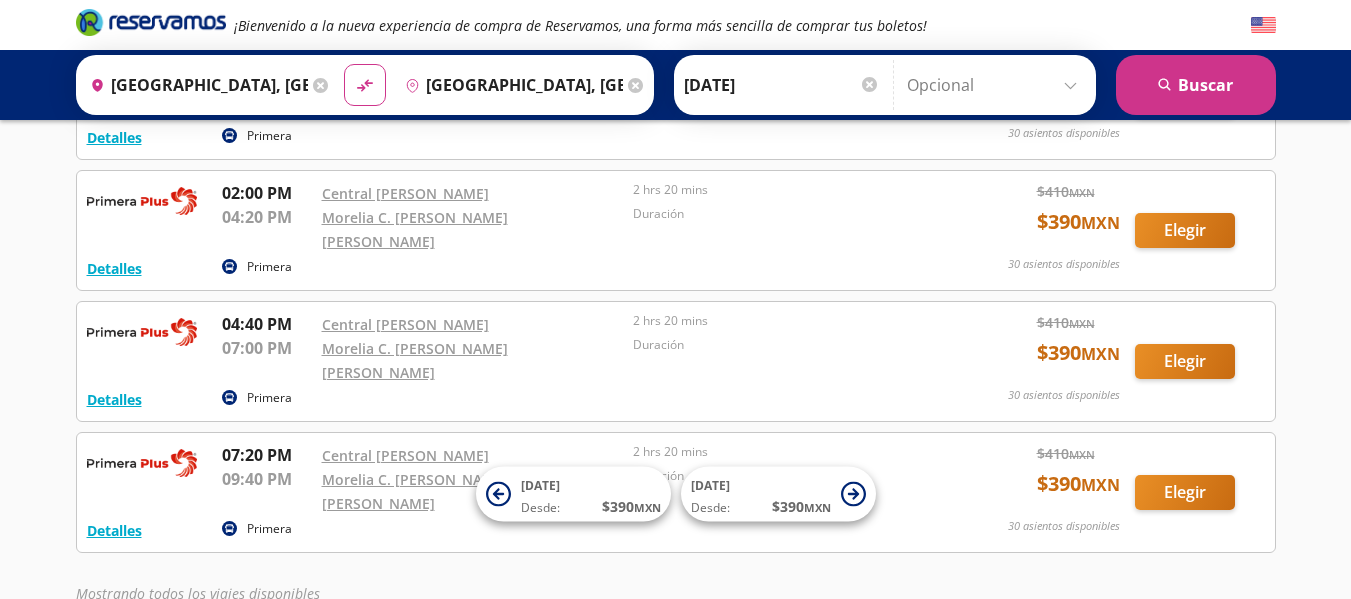 scroll, scrollTop: 600, scrollLeft: 0, axis: vertical 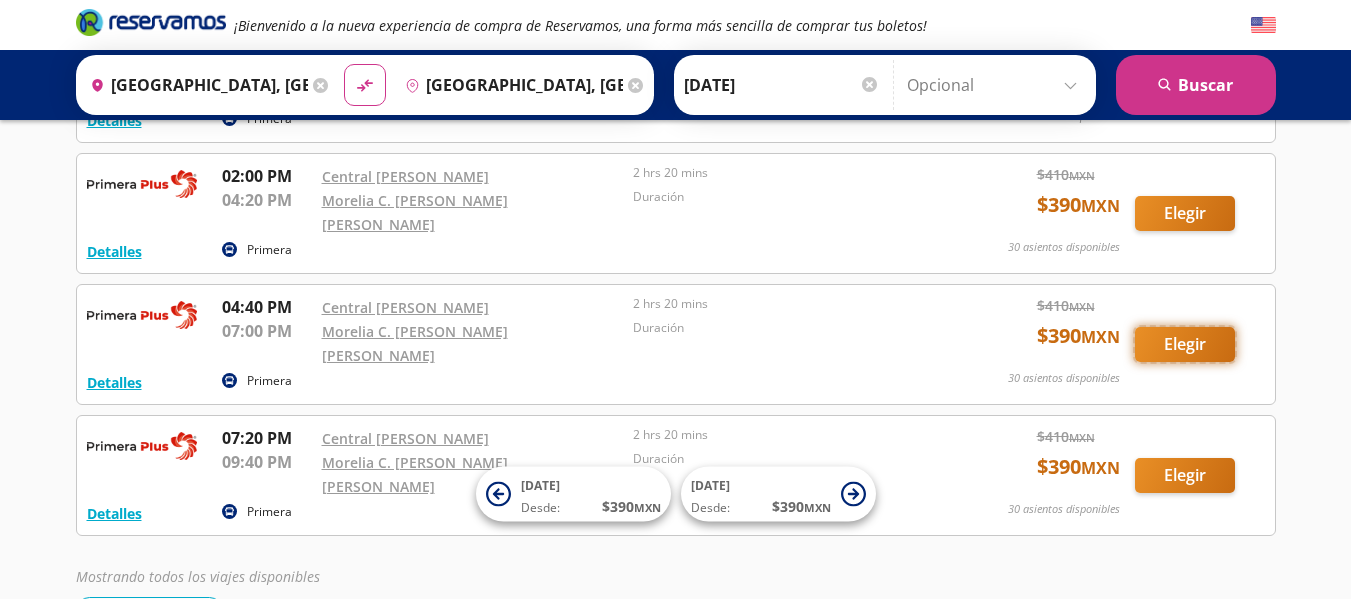 click on "Elegir" at bounding box center (1185, 344) 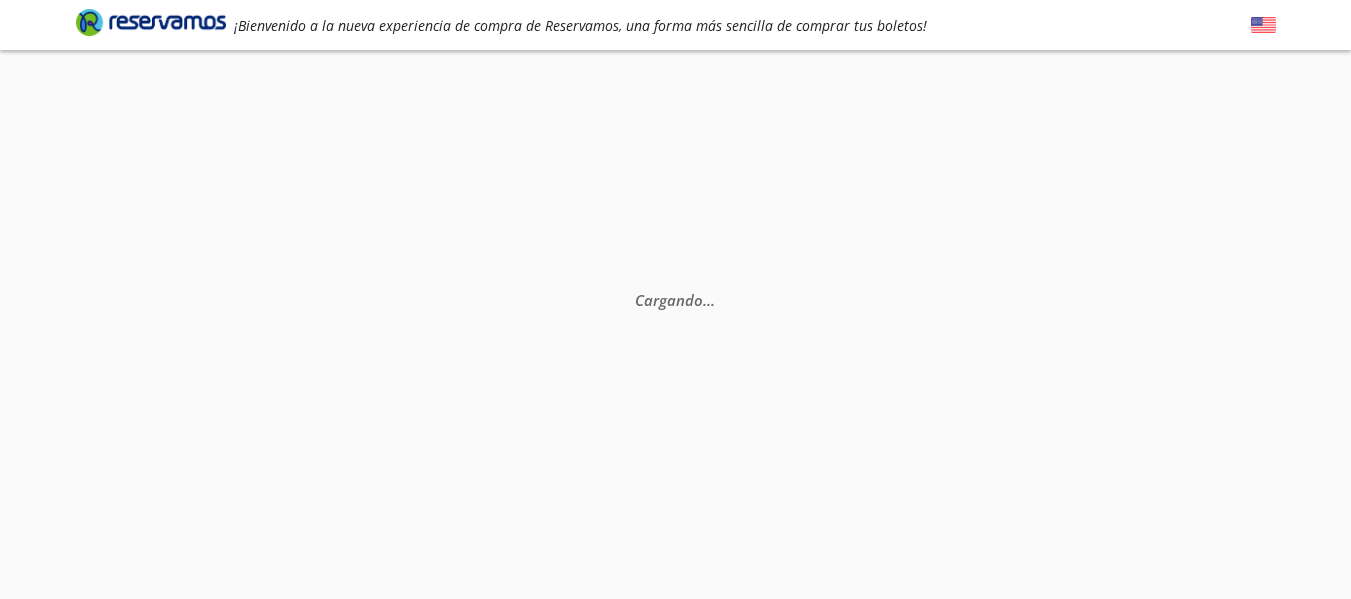 scroll, scrollTop: 0, scrollLeft: 0, axis: both 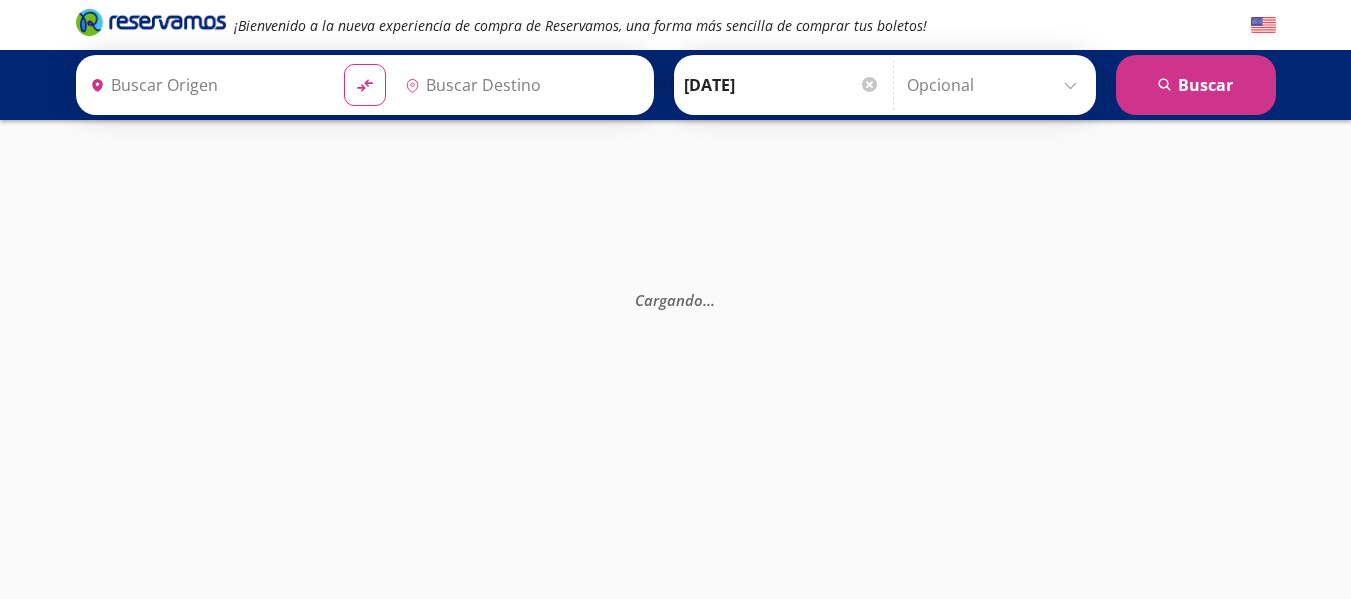type on "[GEOGRAPHIC_DATA], [GEOGRAPHIC_DATA]" 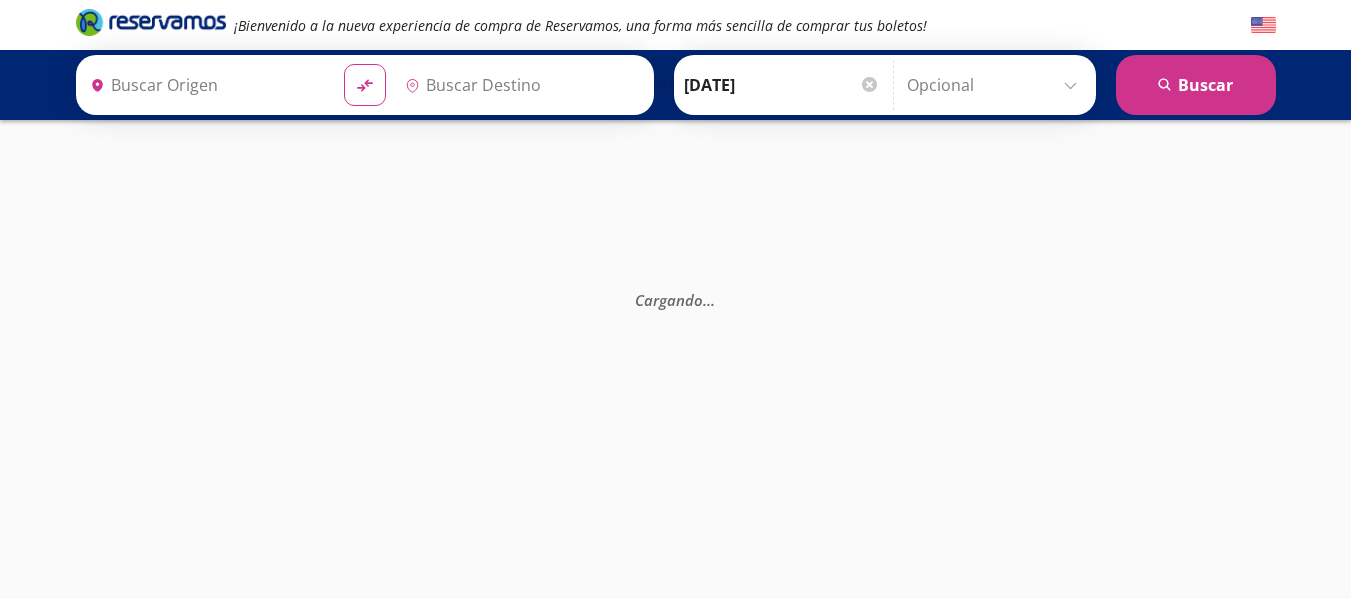 type on "[GEOGRAPHIC_DATA], [GEOGRAPHIC_DATA]" 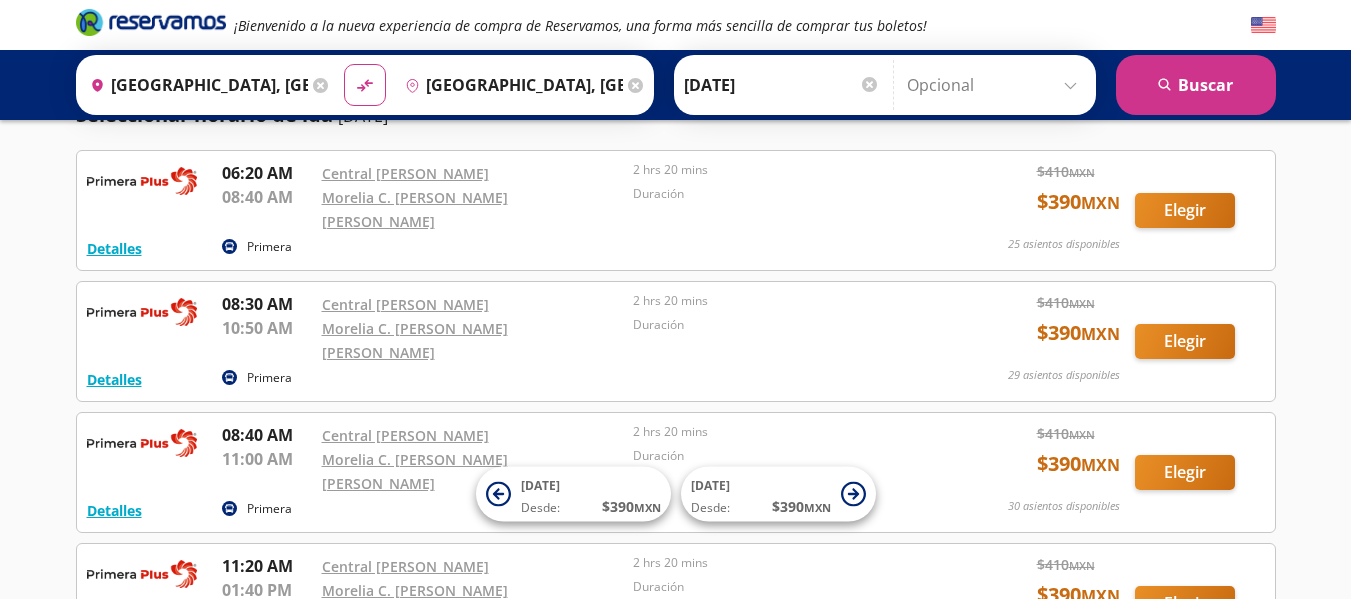 scroll, scrollTop: 0, scrollLeft: 0, axis: both 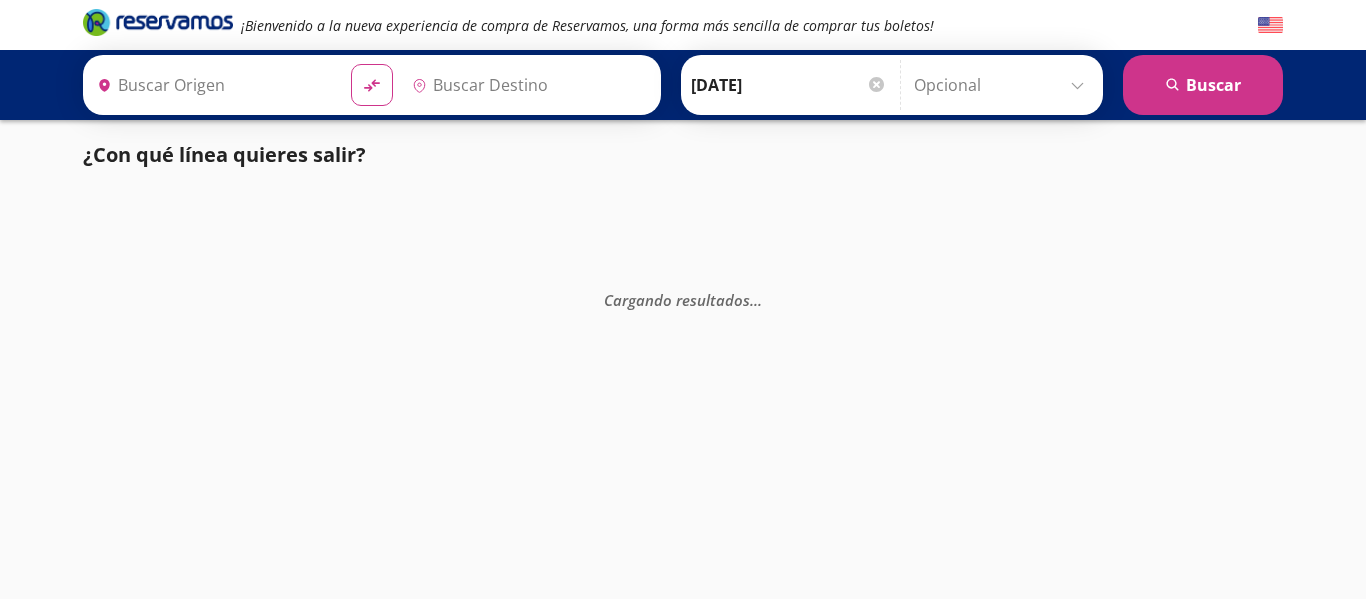 type on "[GEOGRAPHIC_DATA], [GEOGRAPHIC_DATA]" 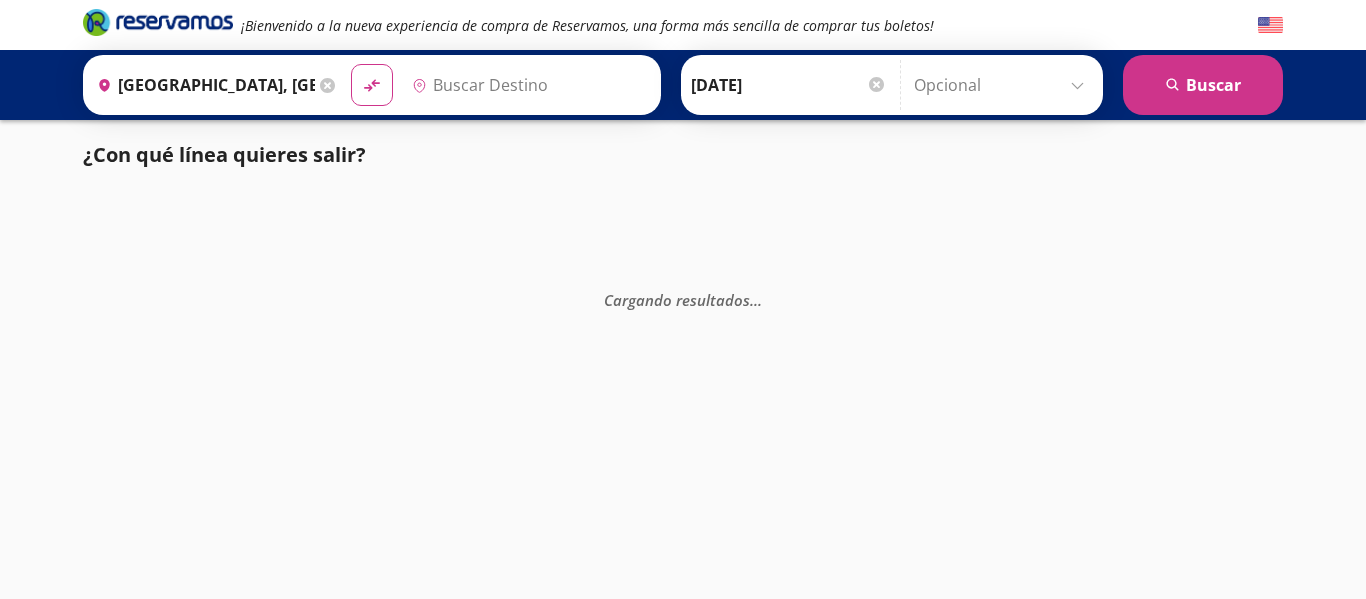 type on "[GEOGRAPHIC_DATA], [GEOGRAPHIC_DATA]" 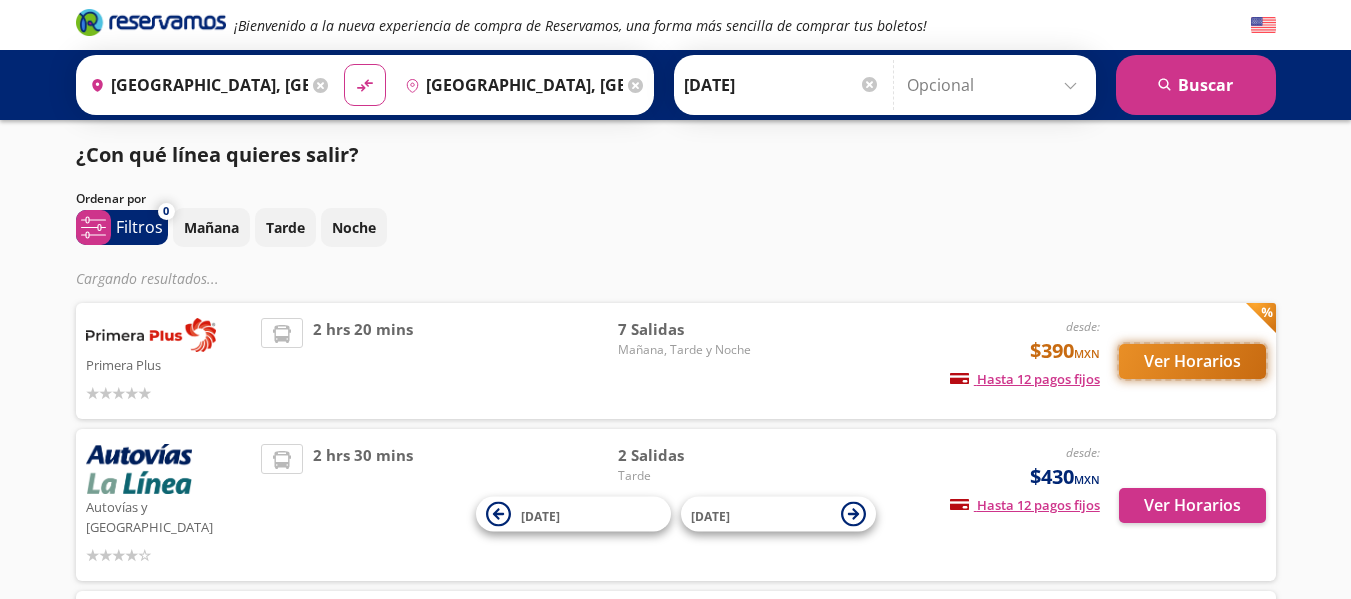 click on "Ver Horarios" at bounding box center (1192, 361) 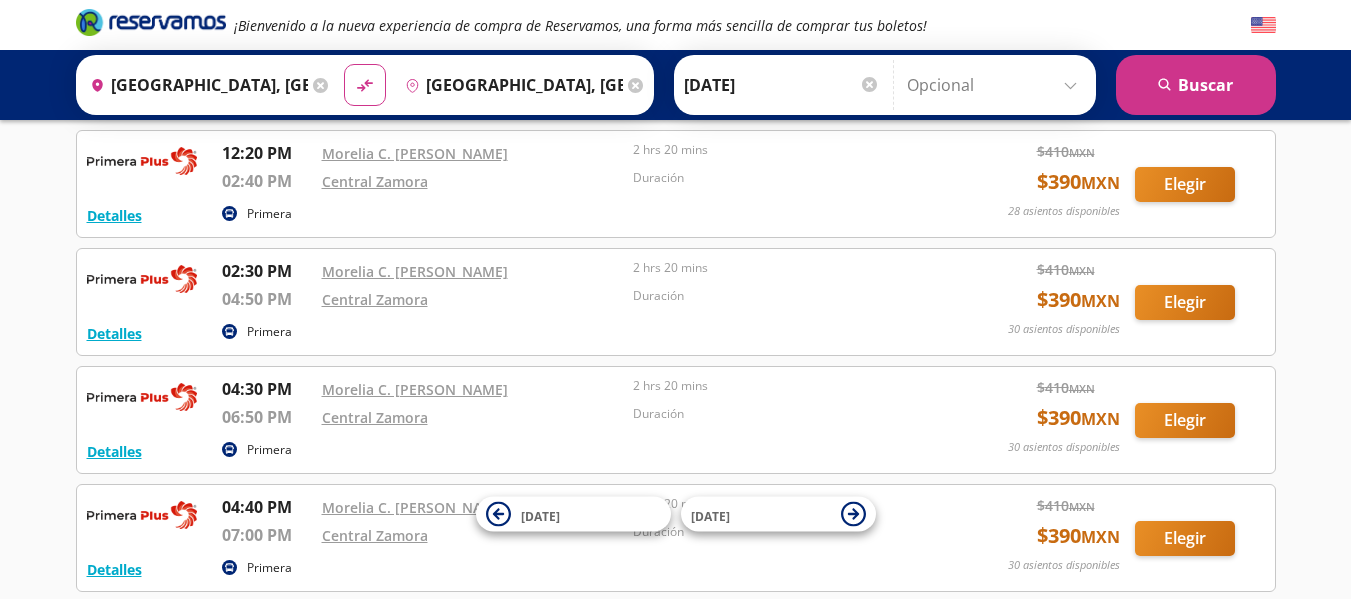 scroll, scrollTop: 300, scrollLeft: 0, axis: vertical 